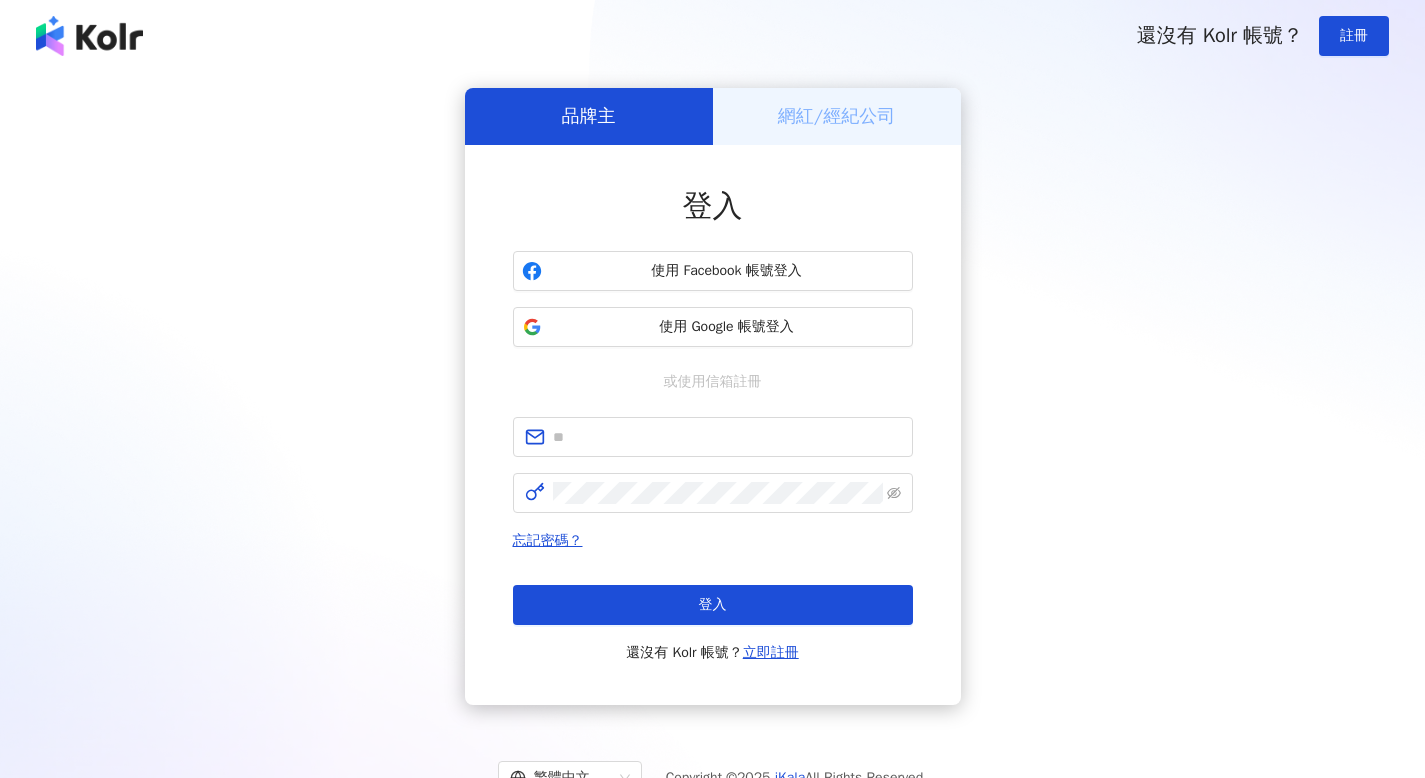 scroll, scrollTop: 0, scrollLeft: 0, axis: both 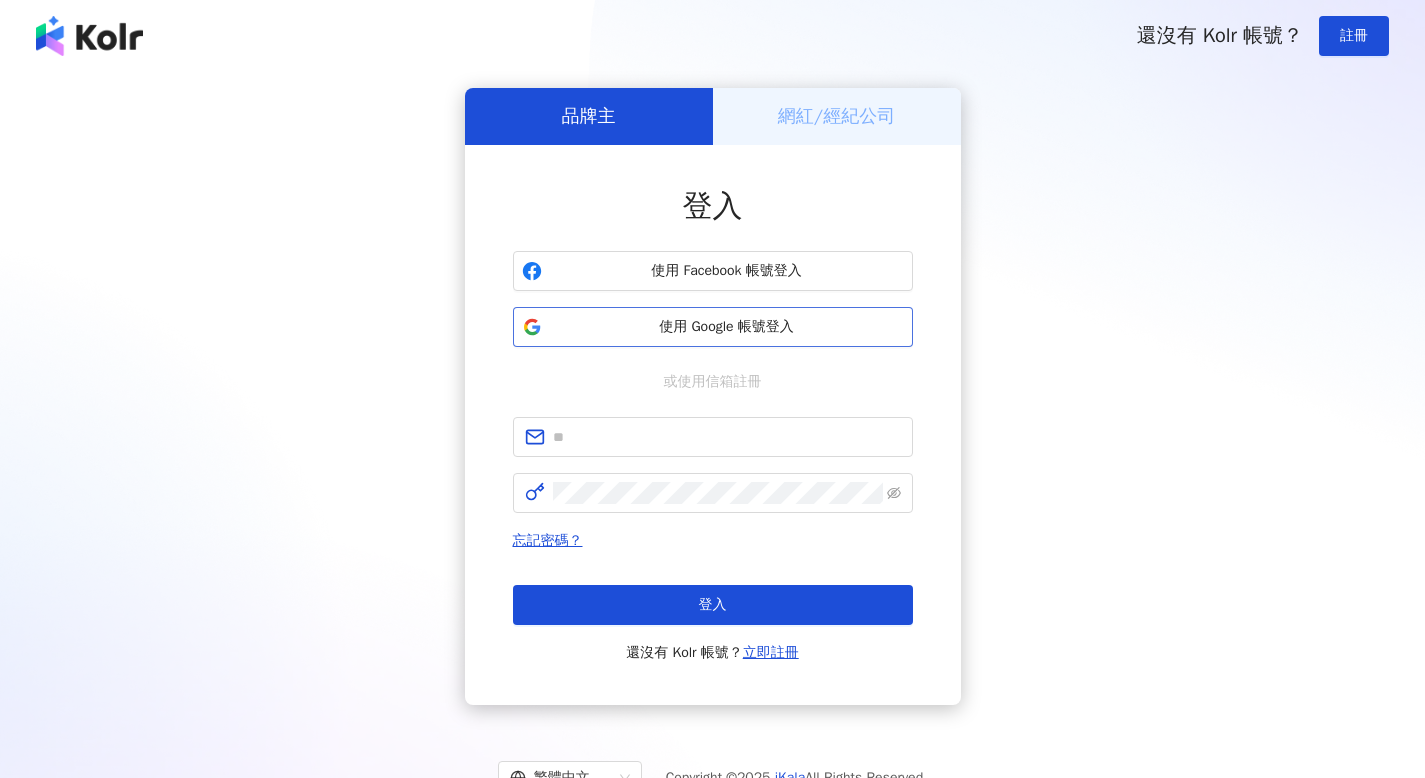 click on "使用 Google 帳號登入" at bounding box center (727, 327) 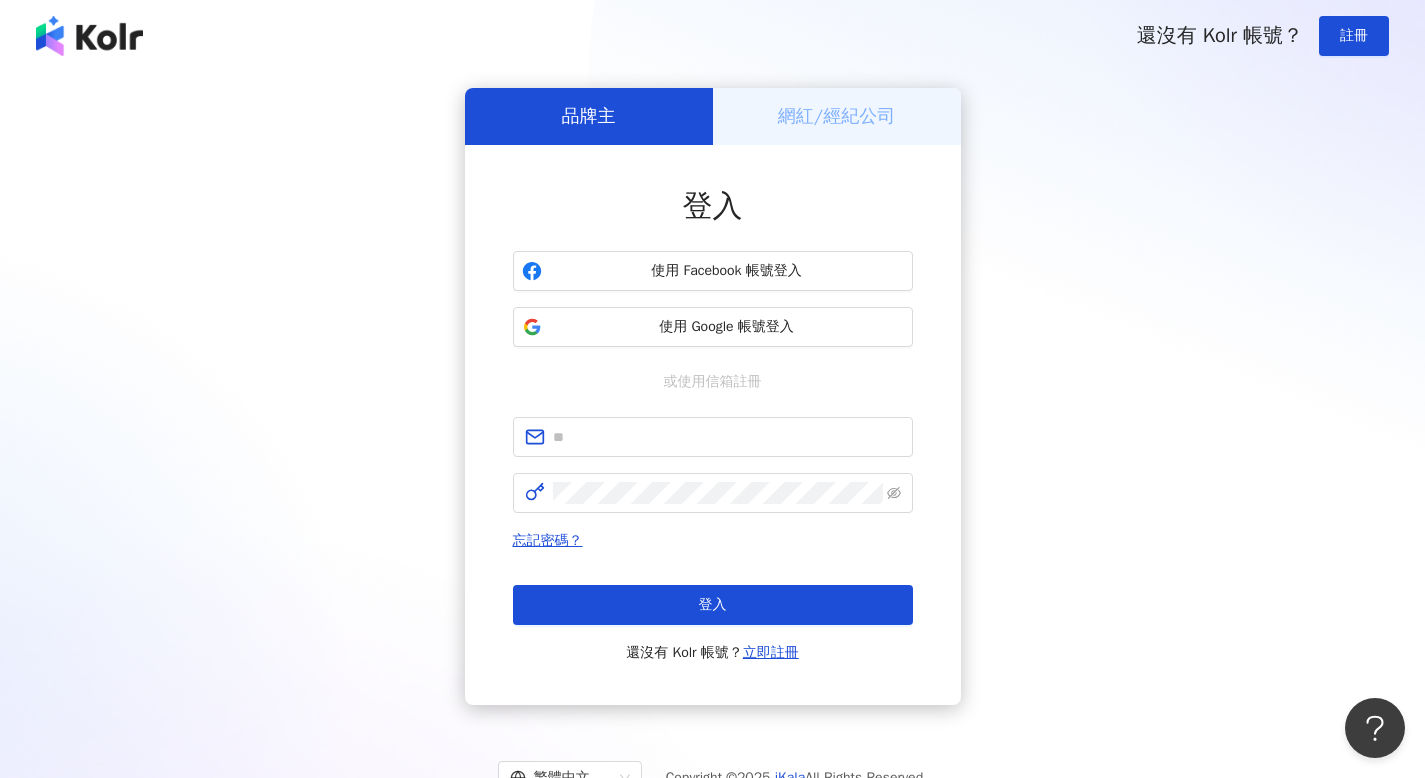 scroll, scrollTop: 0, scrollLeft: 0, axis: both 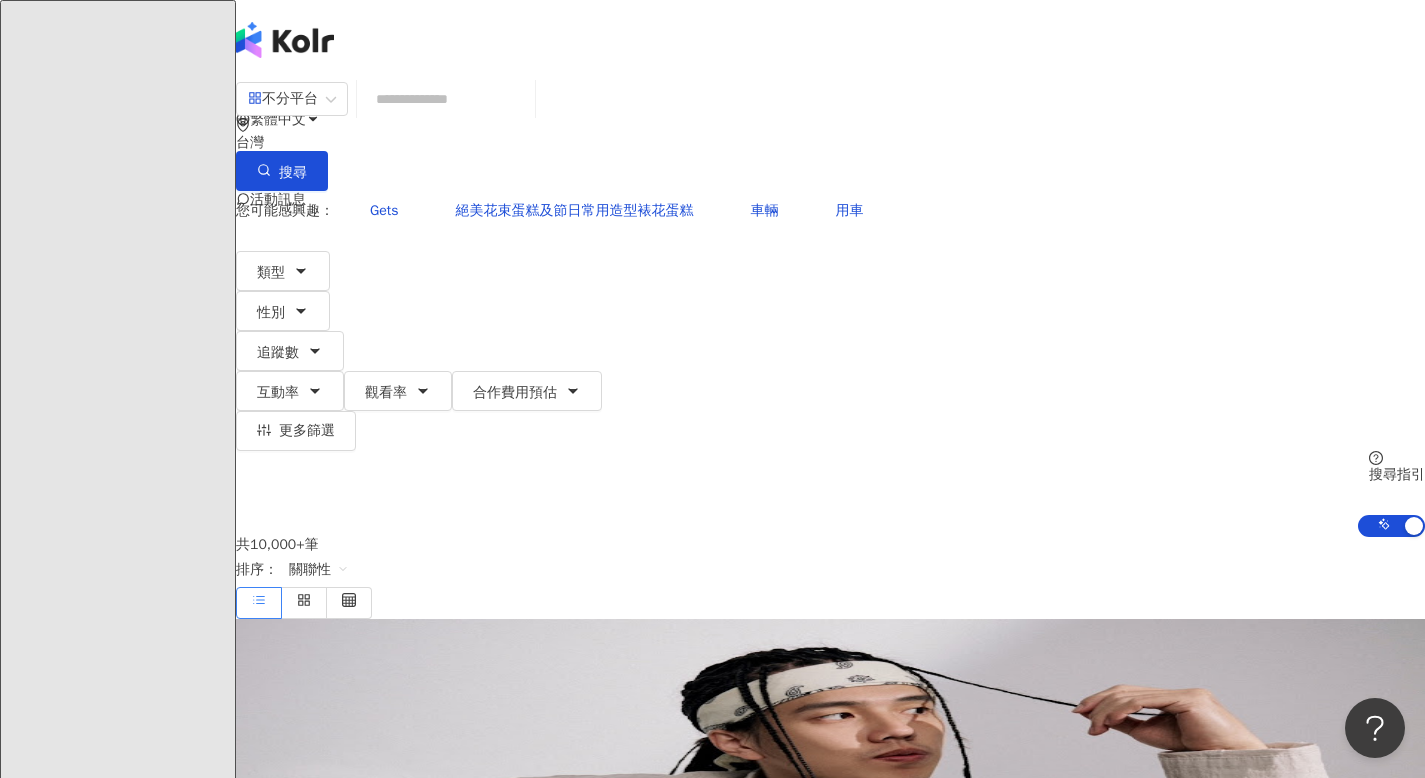 click on "資源庫" at bounding box center [117, 3634] 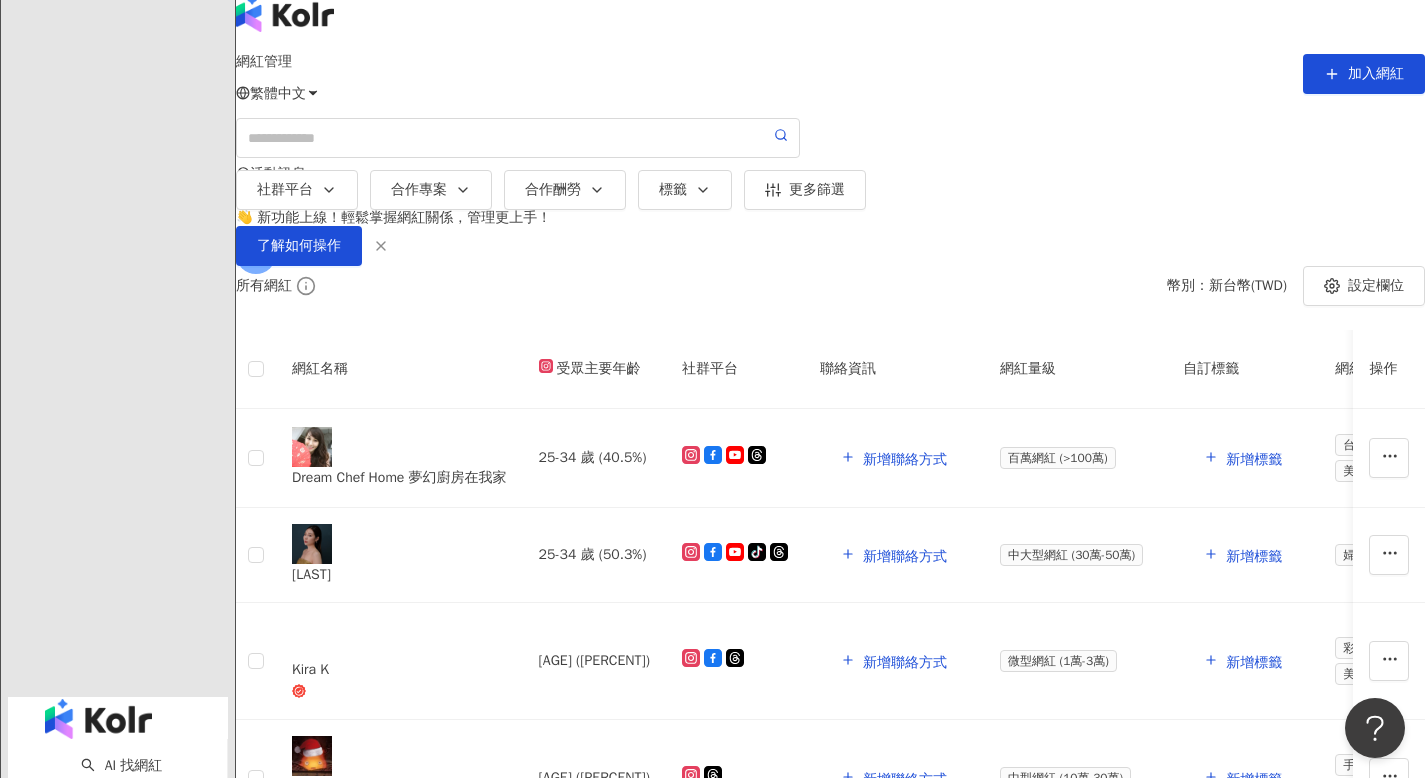 scroll, scrollTop: 39, scrollLeft: 0, axis: vertical 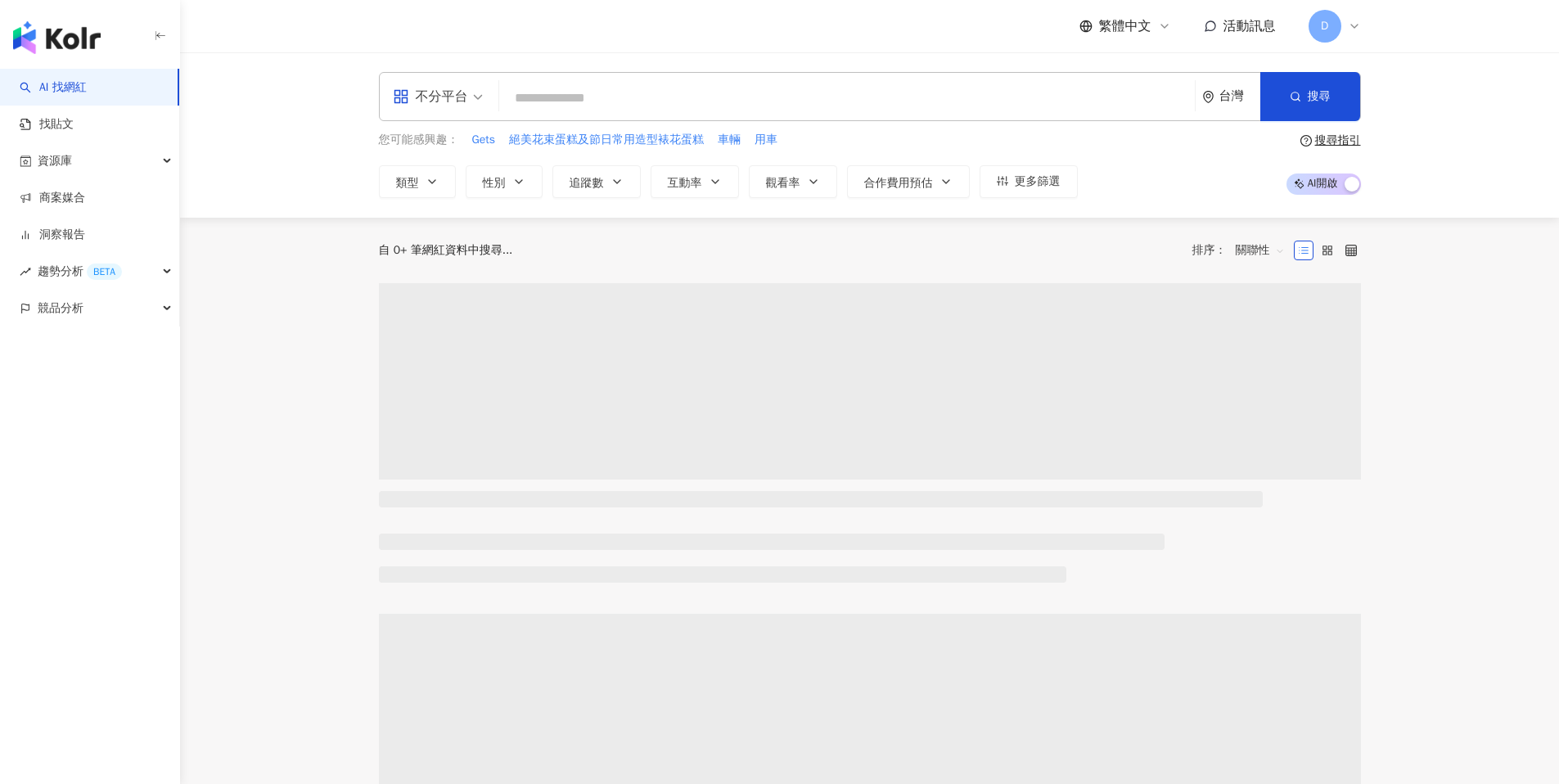 click at bounding box center [847, 98] 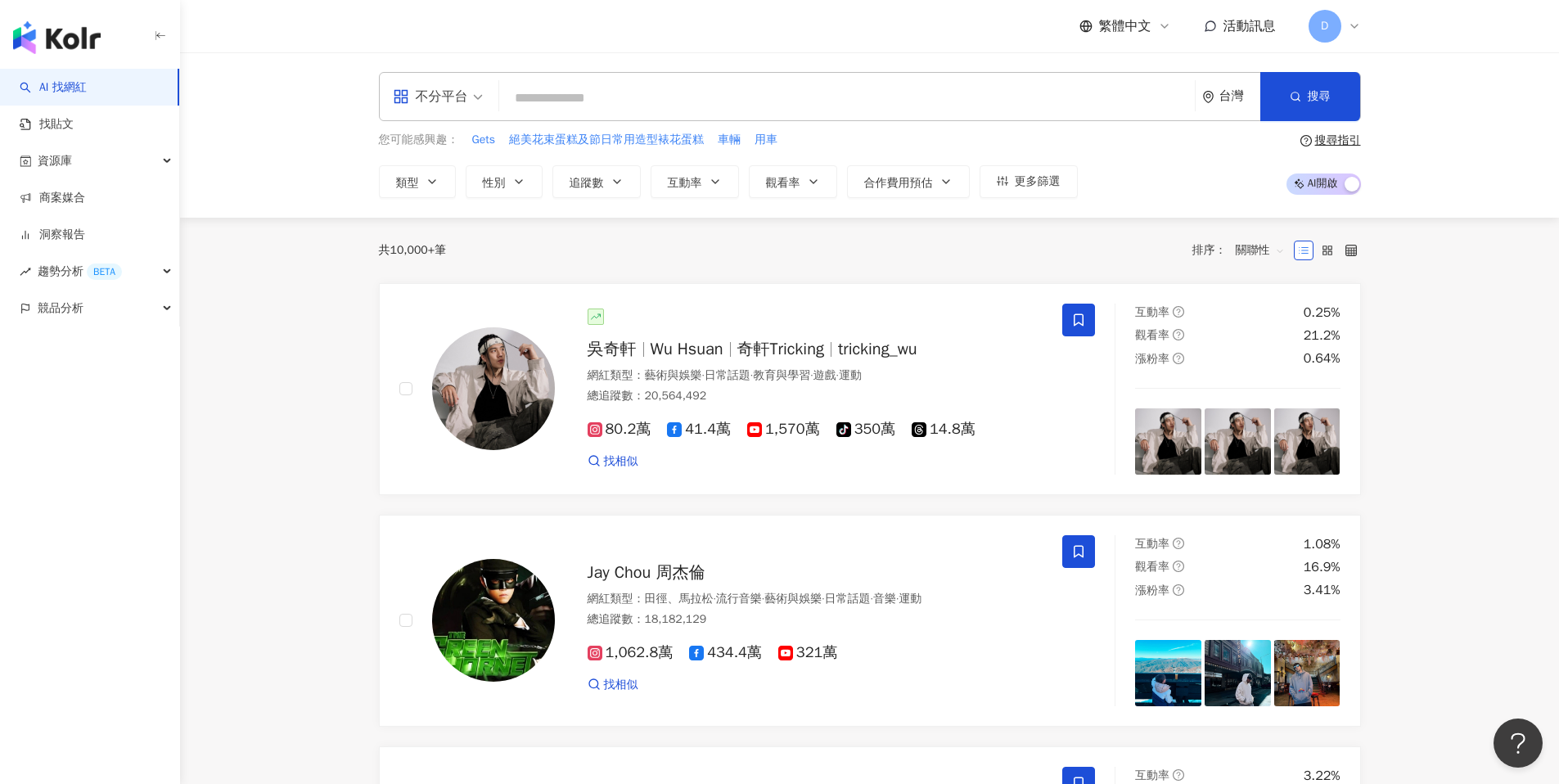 scroll, scrollTop: 0, scrollLeft: 0, axis: both 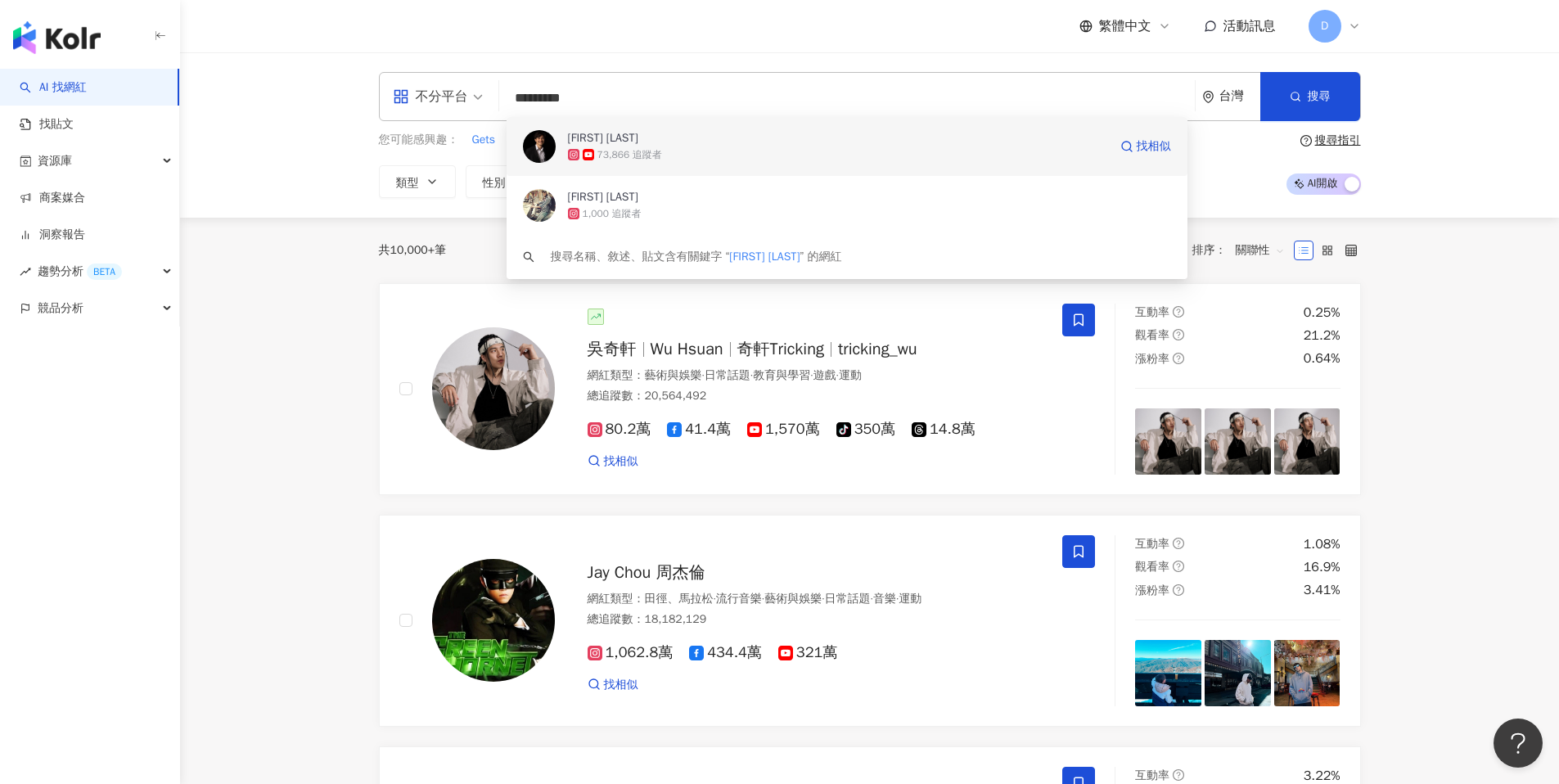 click on "73,866   追蹤者" at bounding box center (838, 155) 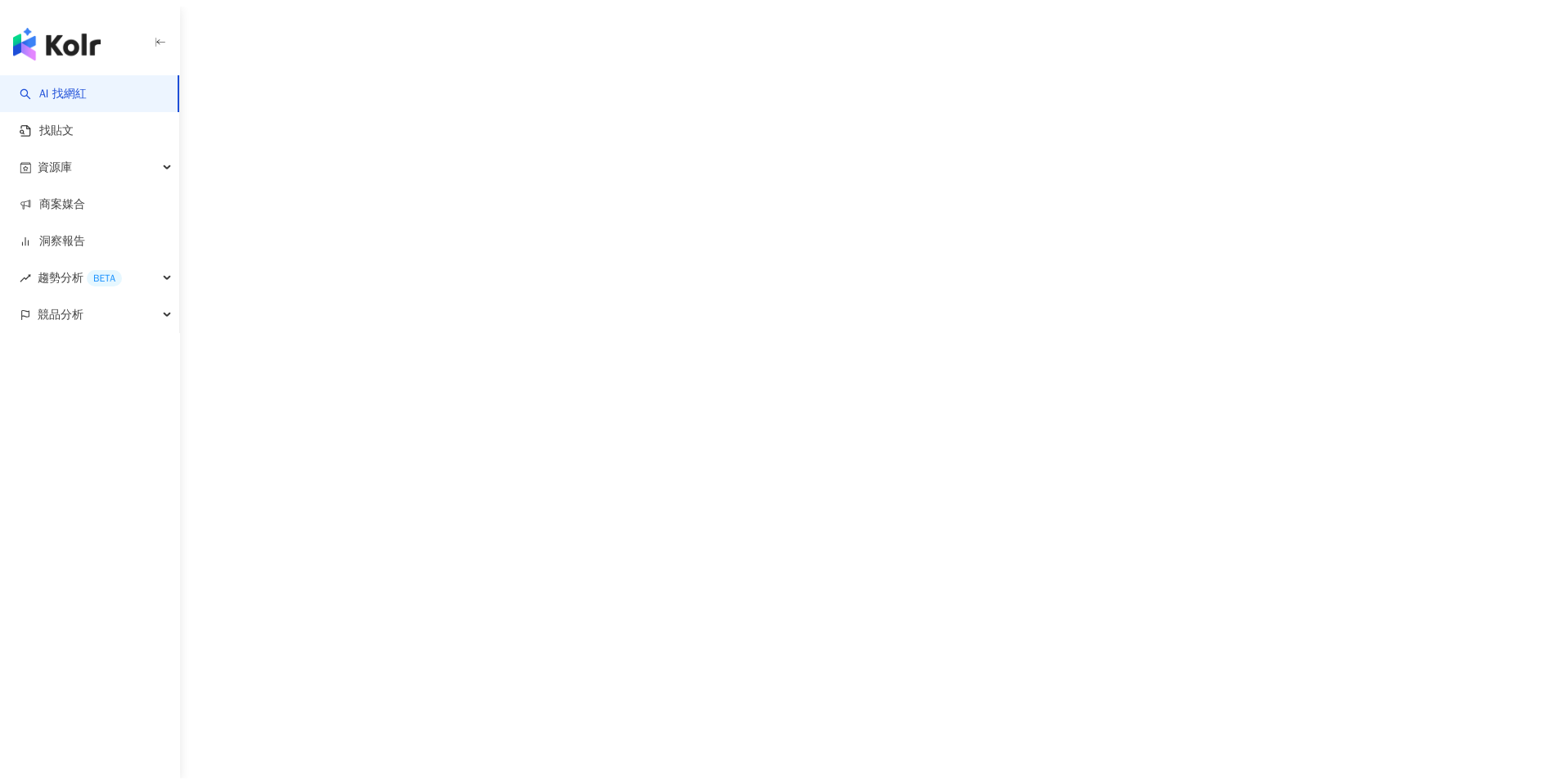 scroll, scrollTop: 0, scrollLeft: 0, axis: both 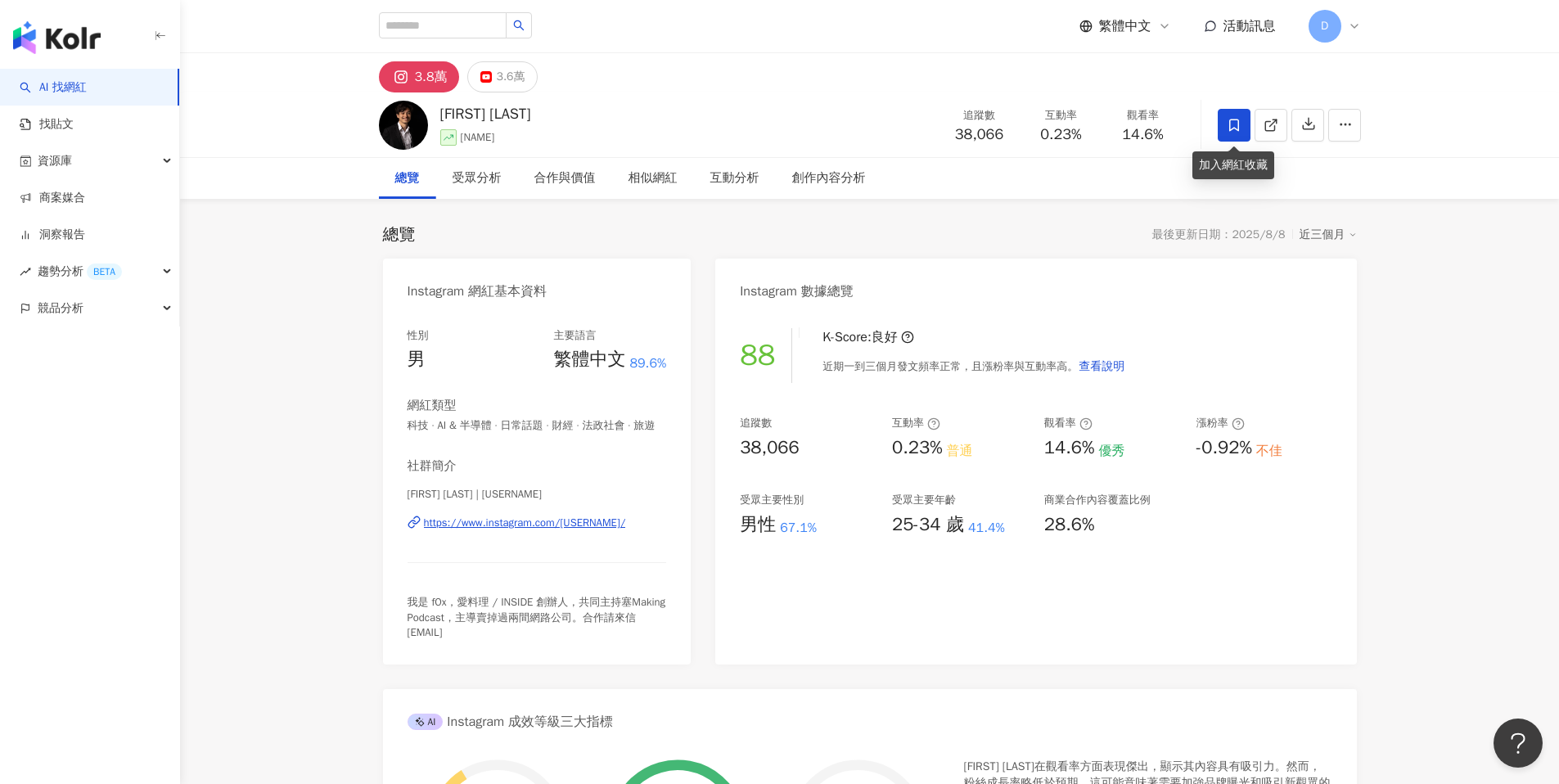 click 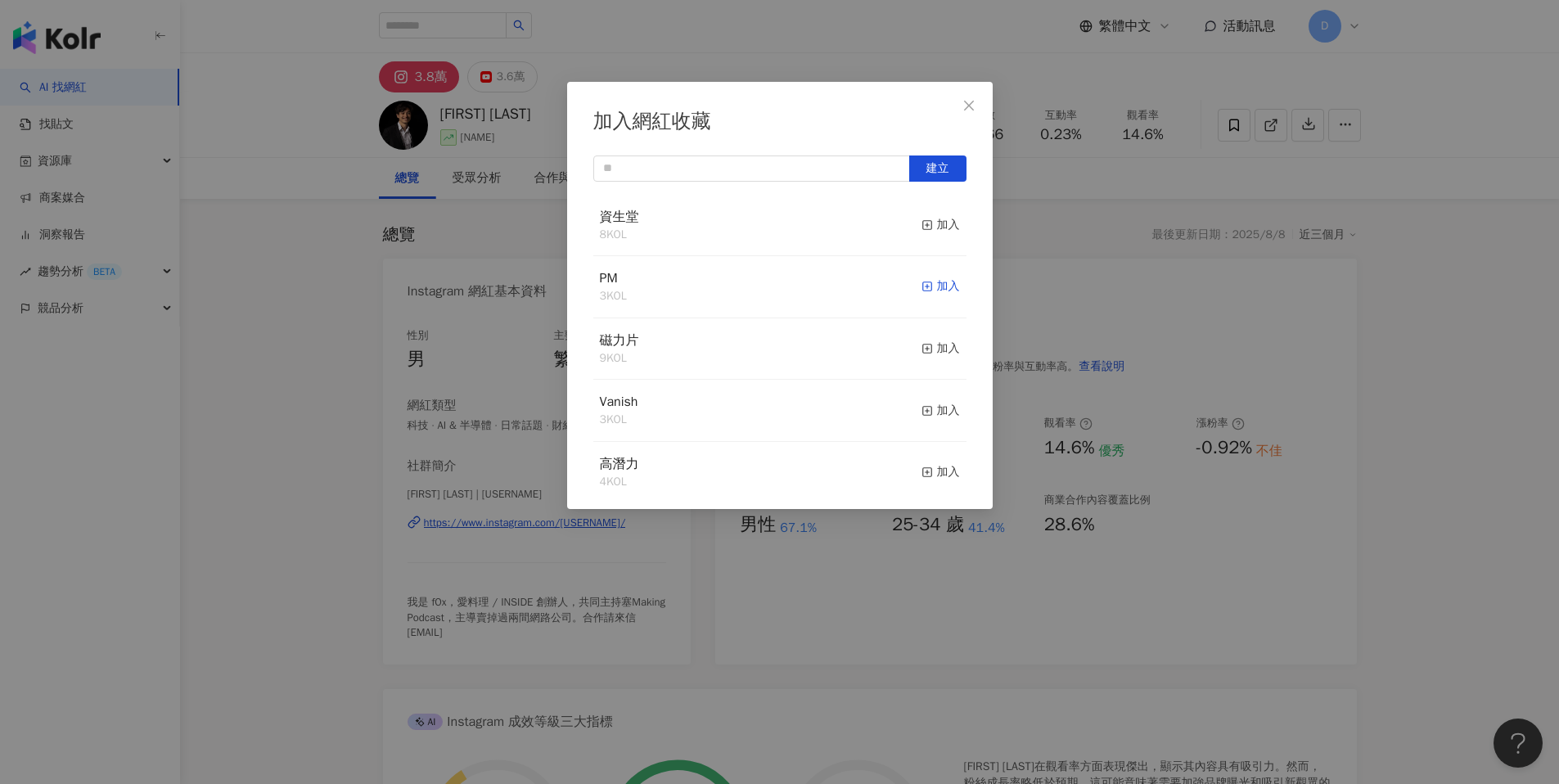 click 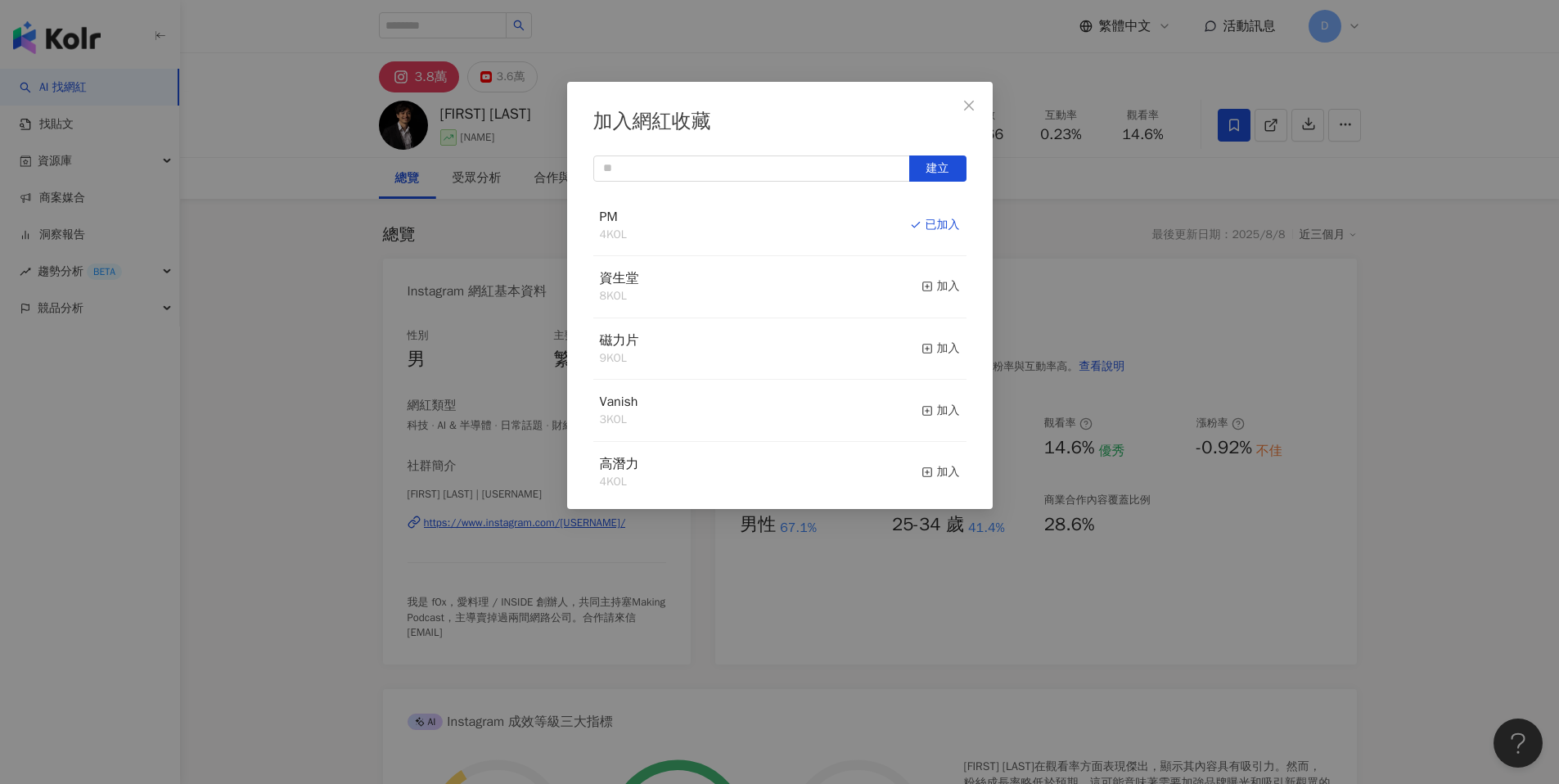 click on "加入網紅收藏 建立 PM 4  KOL 已加入 資生堂 8  KOL 加入 磁力片 9  KOL 加入 Vanish 3  KOL 加入 高潛力 4  KOL 加入 團購 2  KOL 加入 en-suey 4  KOL 加入 CMoney 5  KOL 加入 商周CEO學院 11  KOL 加入 攝影工作室 1  KOL 加入" at bounding box center [779, 392] 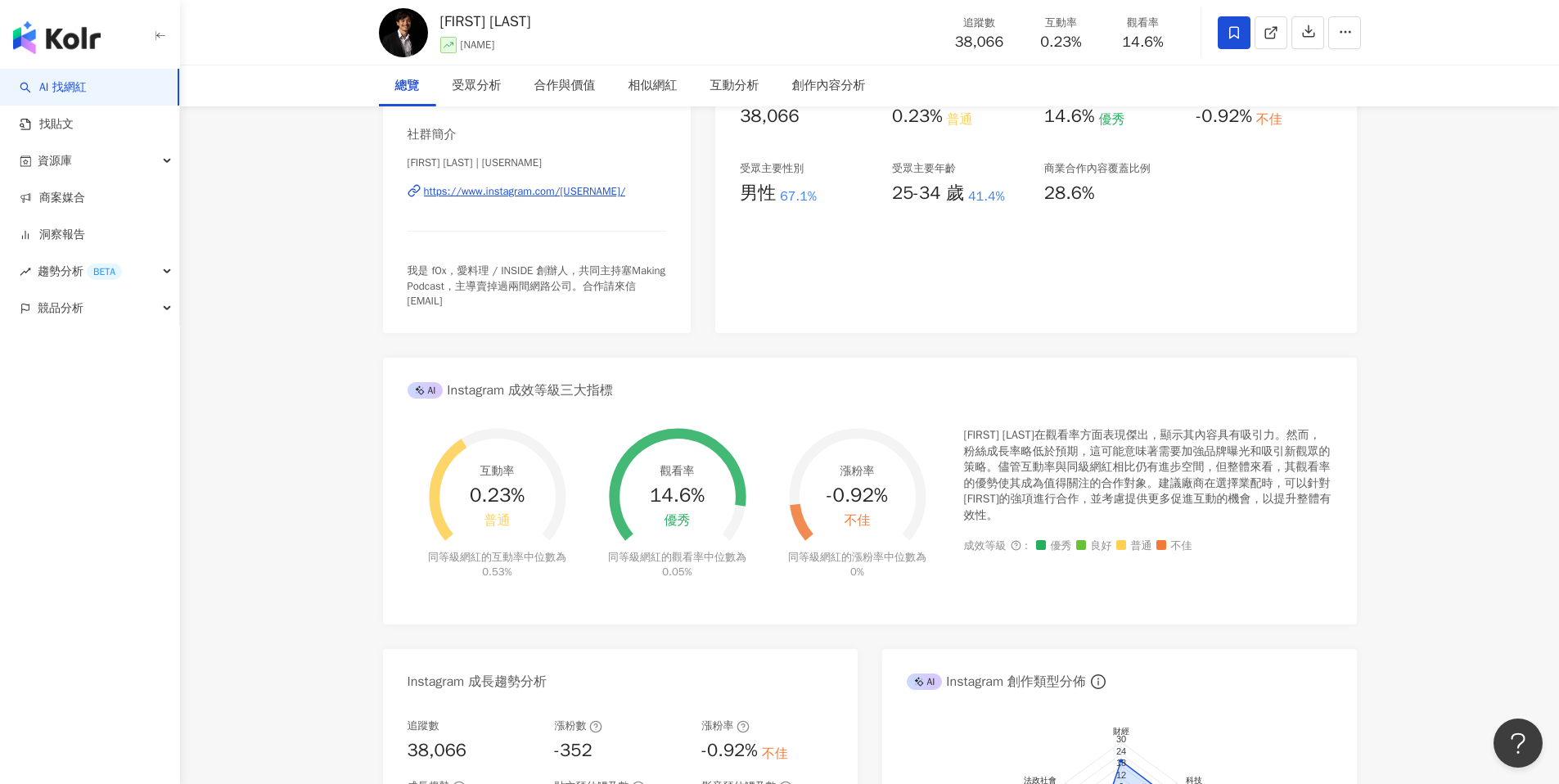 scroll, scrollTop: 0, scrollLeft: 0, axis: both 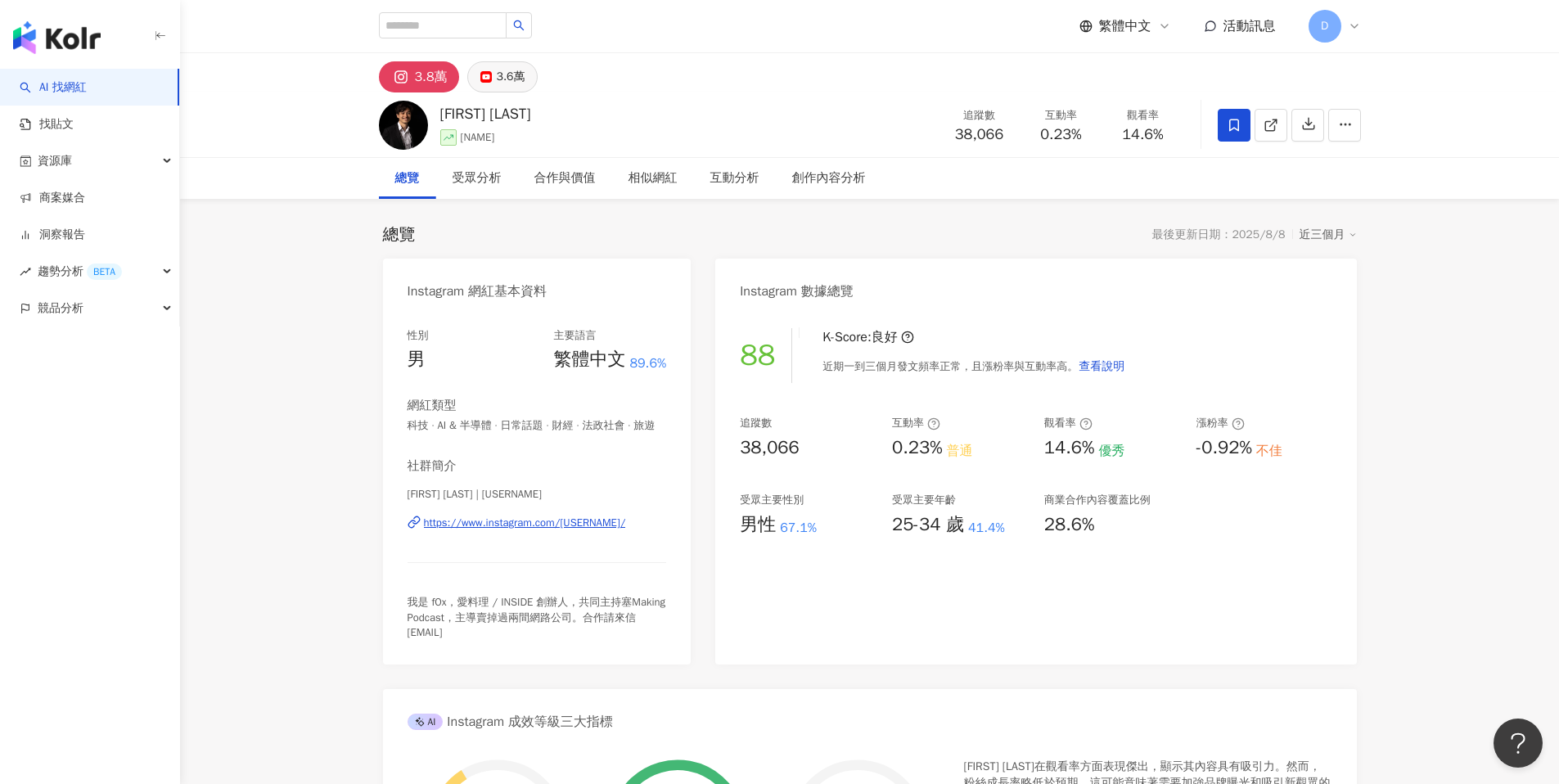 click on "3.6萬" at bounding box center [510, 77] 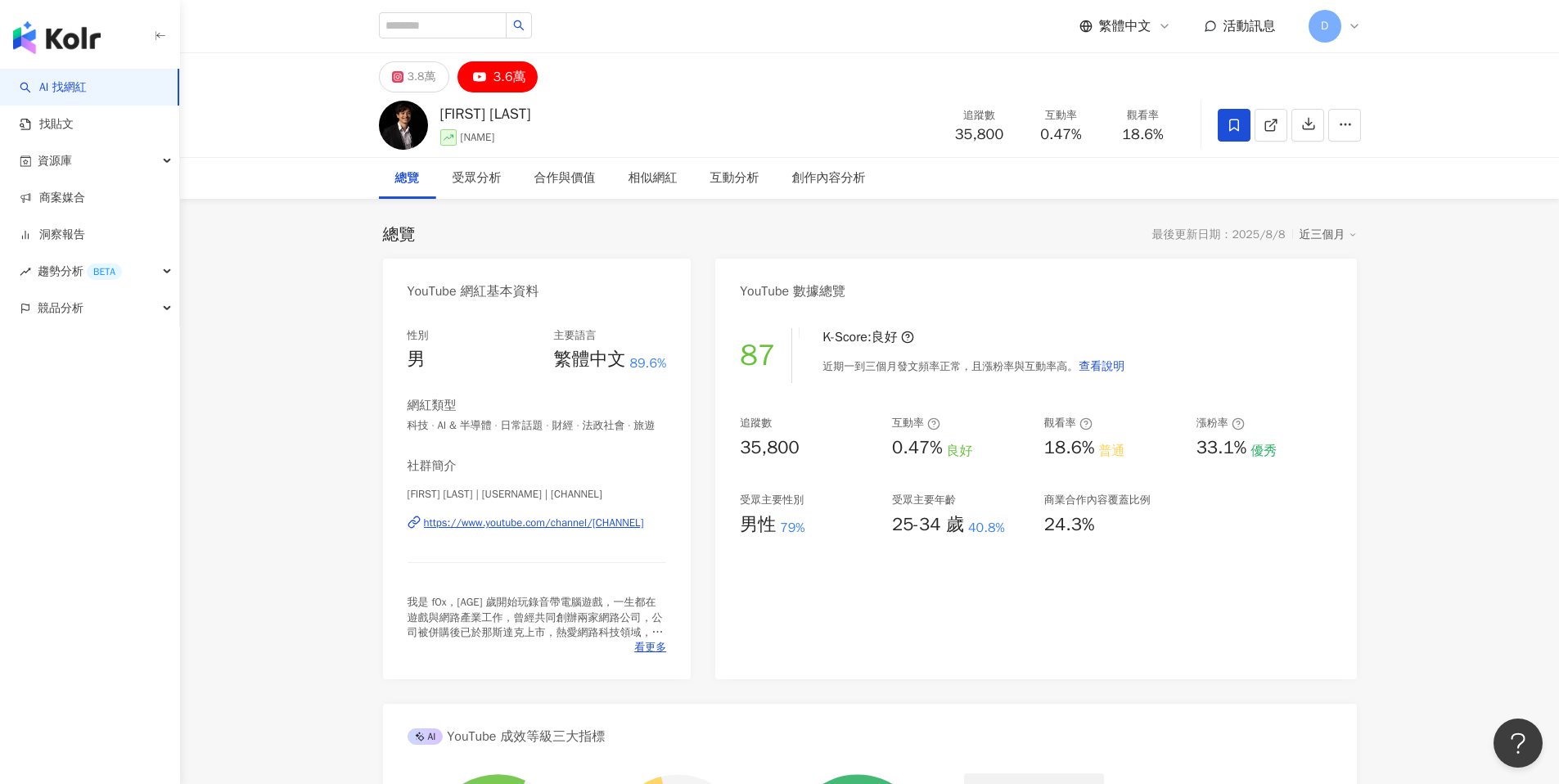 click on "[FIRST] [LAST]" at bounding box center (485, 114) 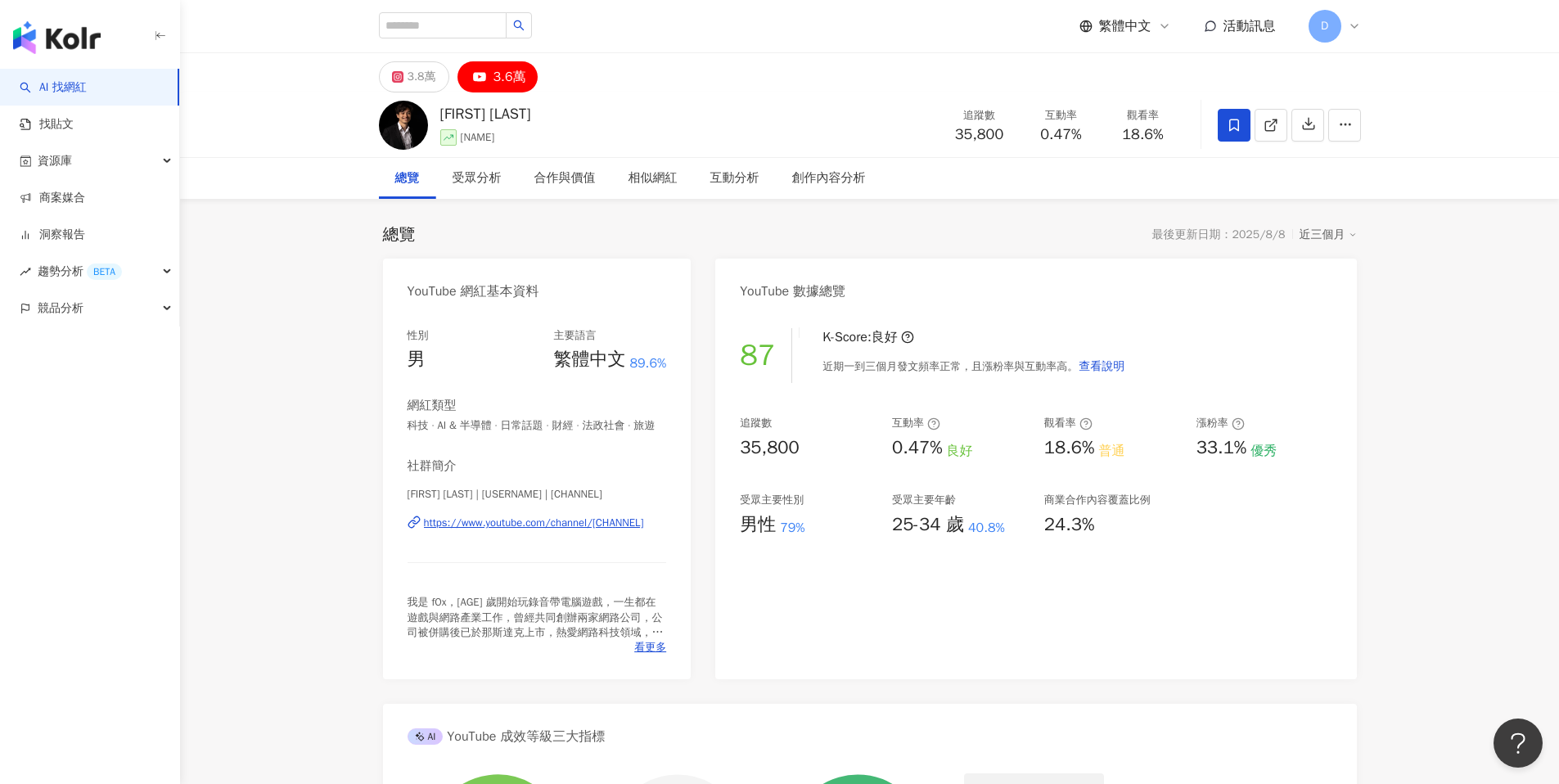 drag, startPoint x: 444, startPoint y: 116, endPoint x: 544, endPoint y: 116, distance: 100 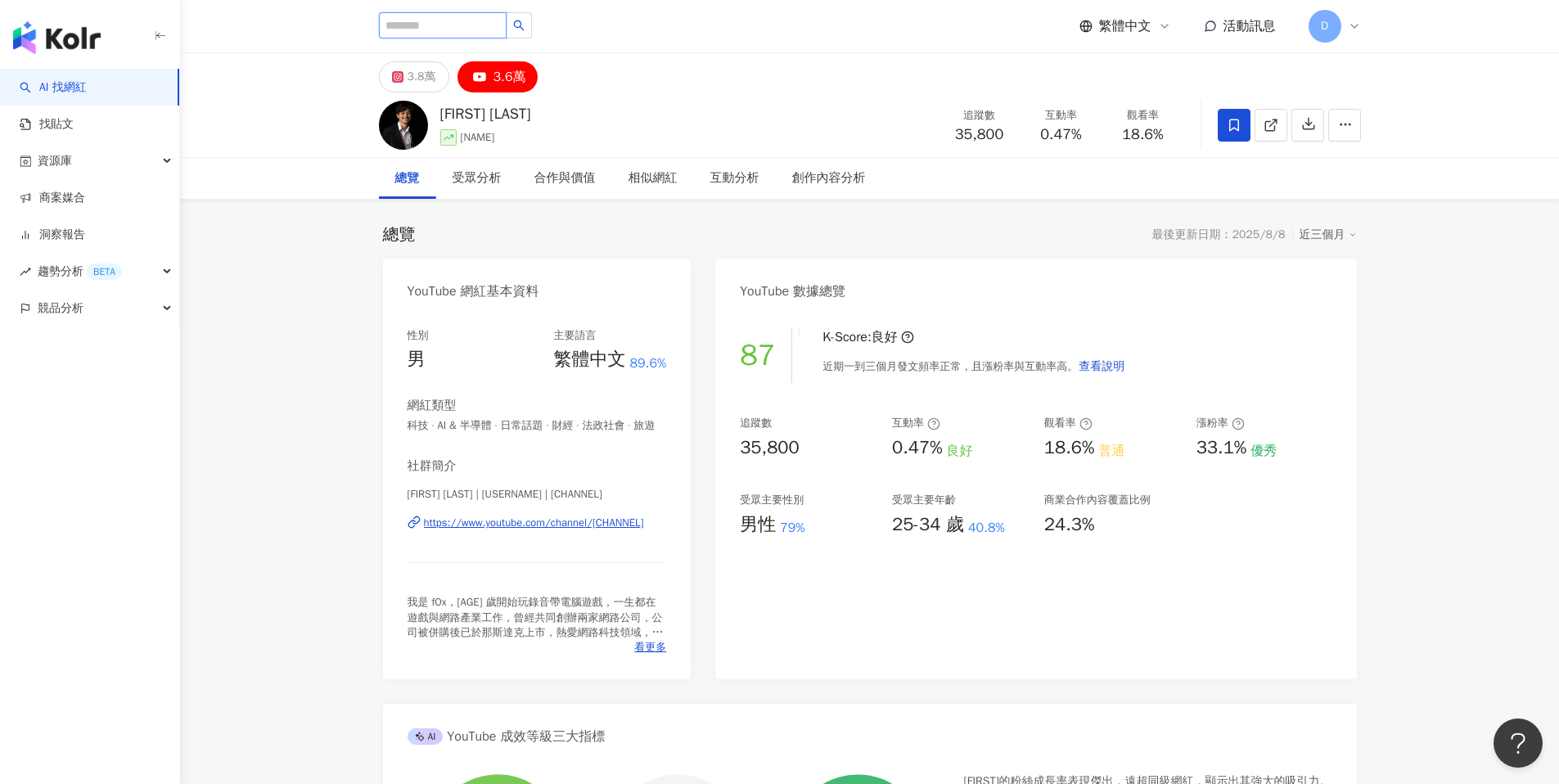 drag, startPoint x: 464, startPoint y: 25, endPoint x: 481, endPoint y: 36, distance: 20.24846 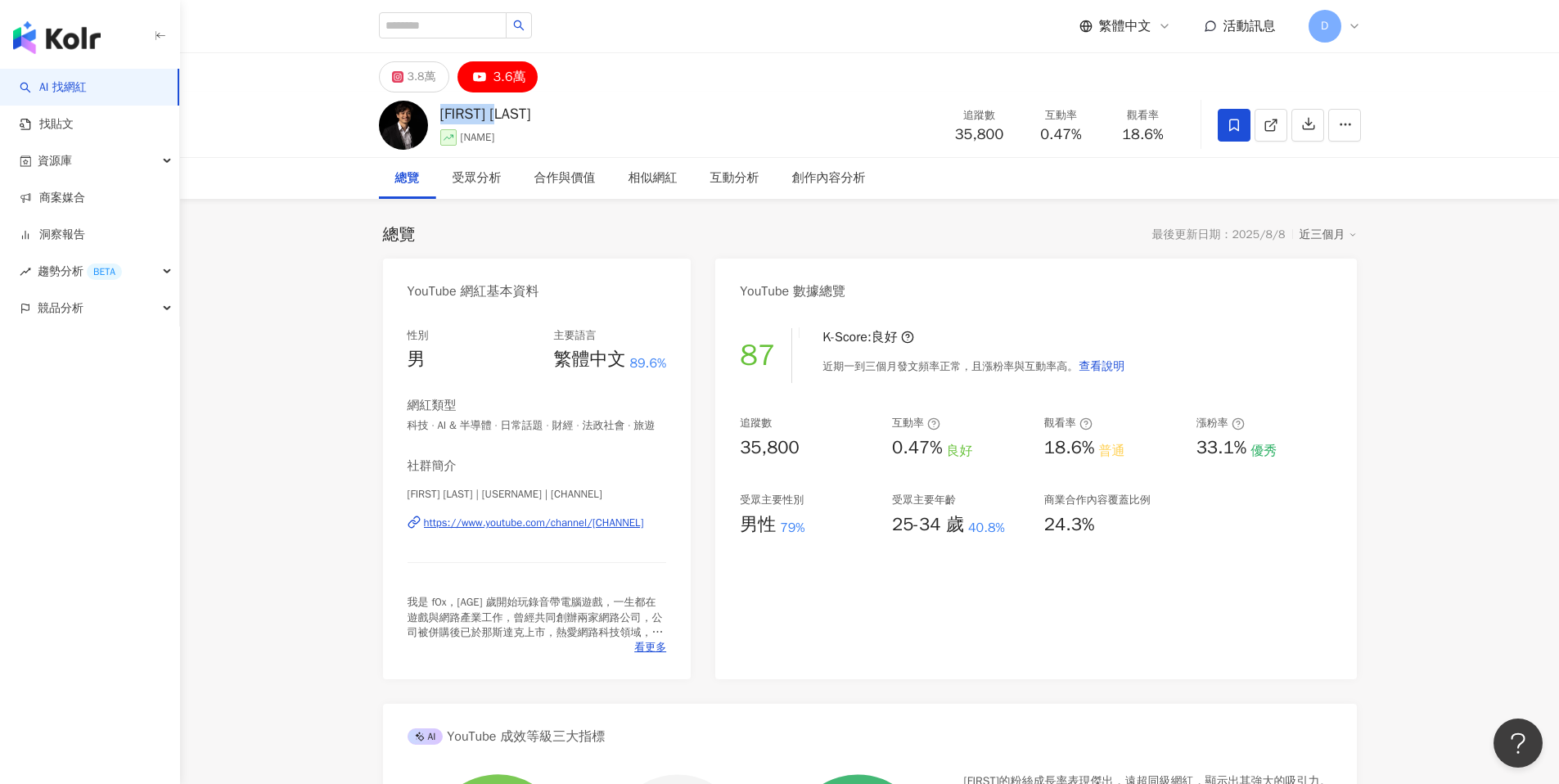 click on "[FIRST] [LAST] 蕭上農 追蹤數 [NUMBER] 互動率 [PERCENTAGE]% 觀看率 [PERCENTAGE]%" at bounding box center (870, 124) 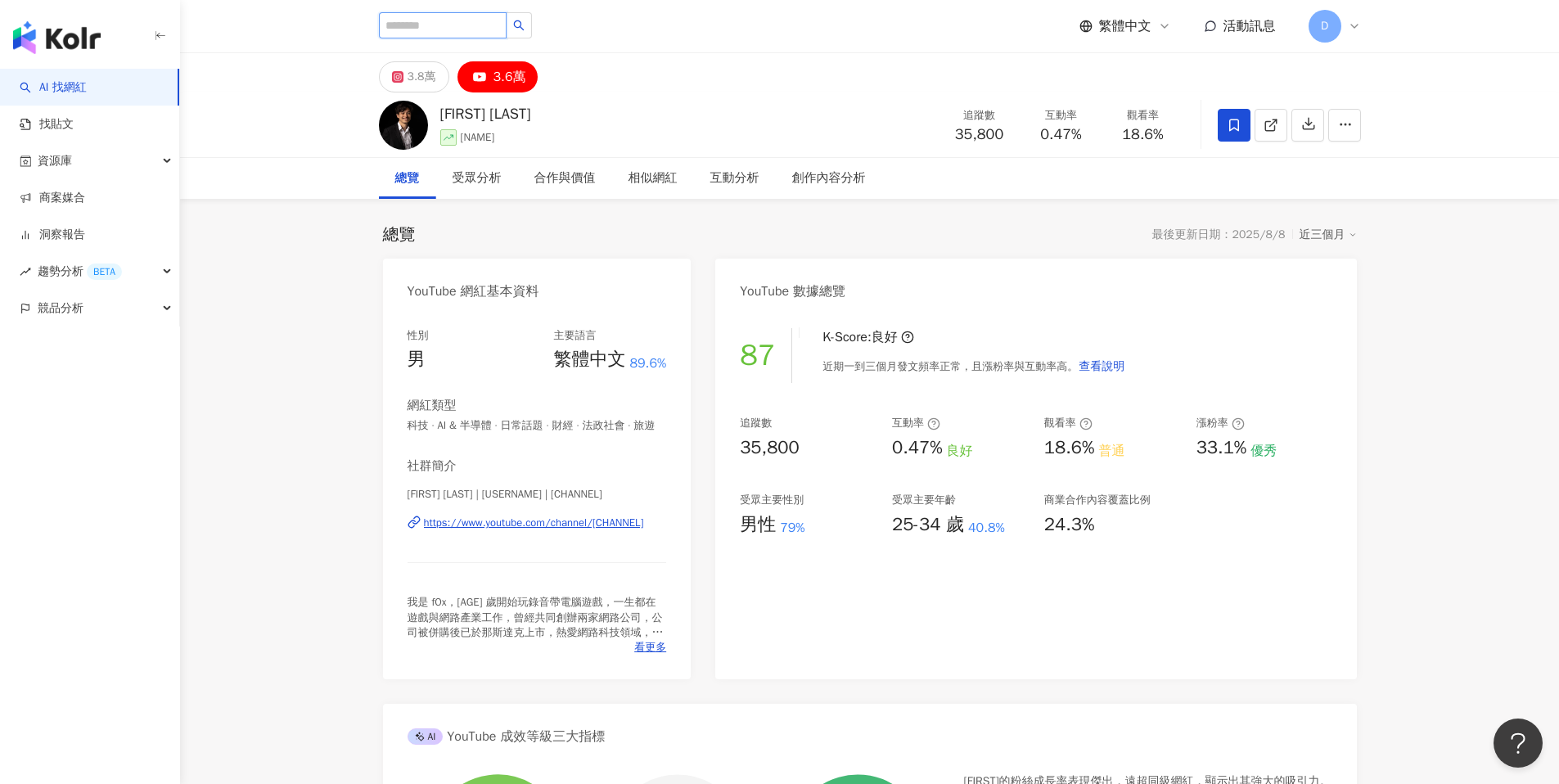click at bounding box center [443, 25] 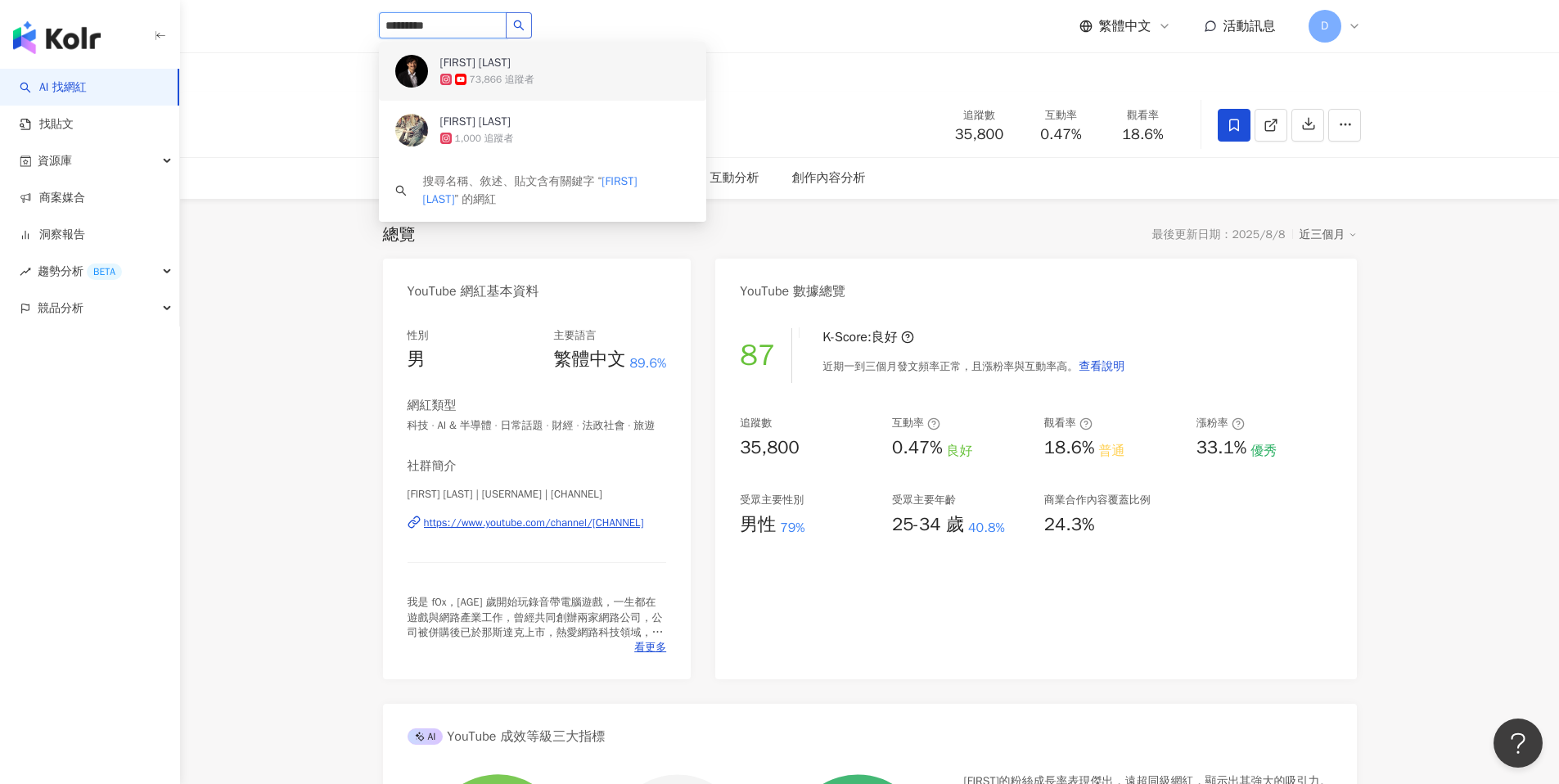 click at bounding box center [519, 25] 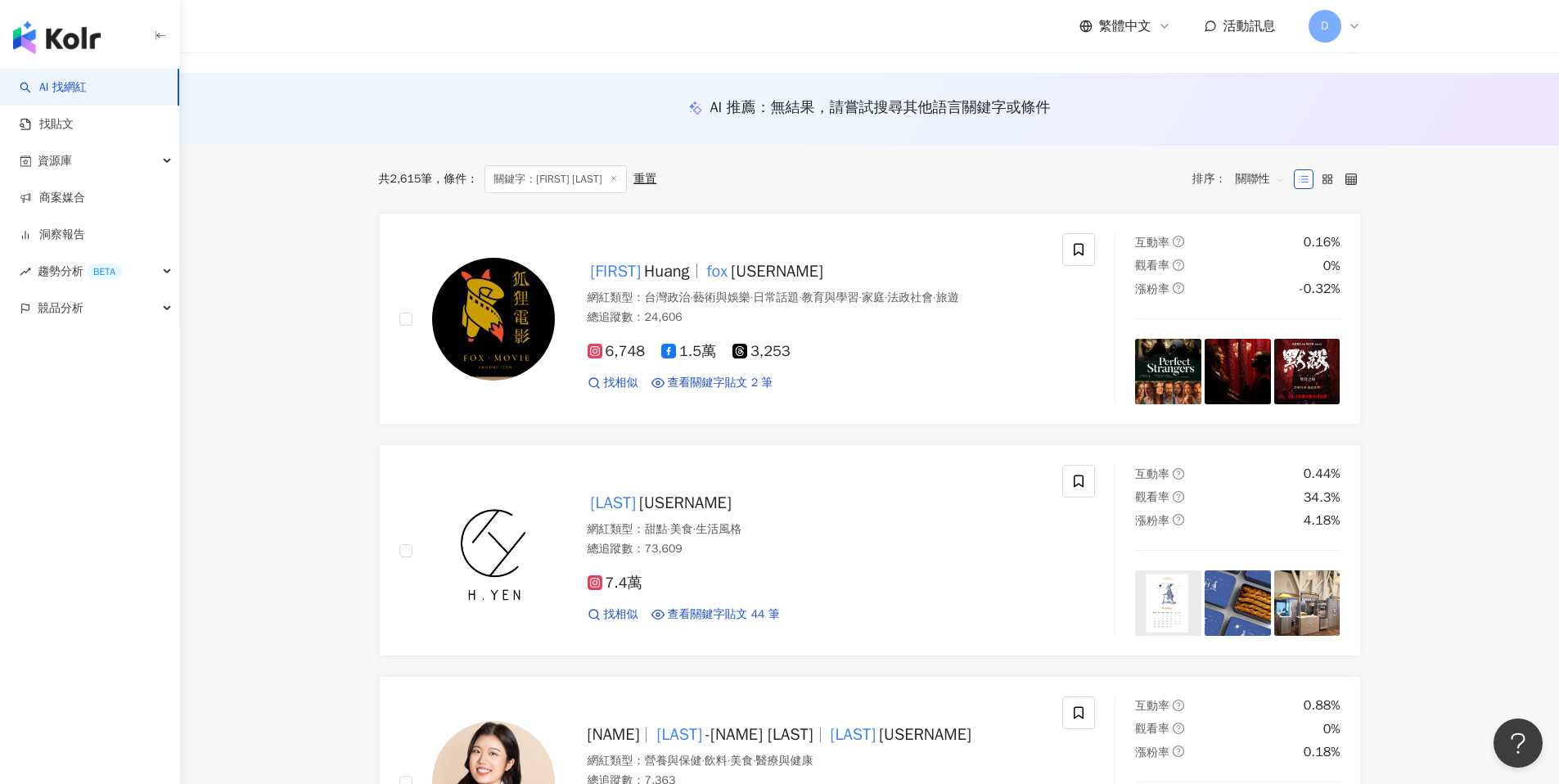 scroll, scrollTop: 0, scrollLeft: 0, axis: both 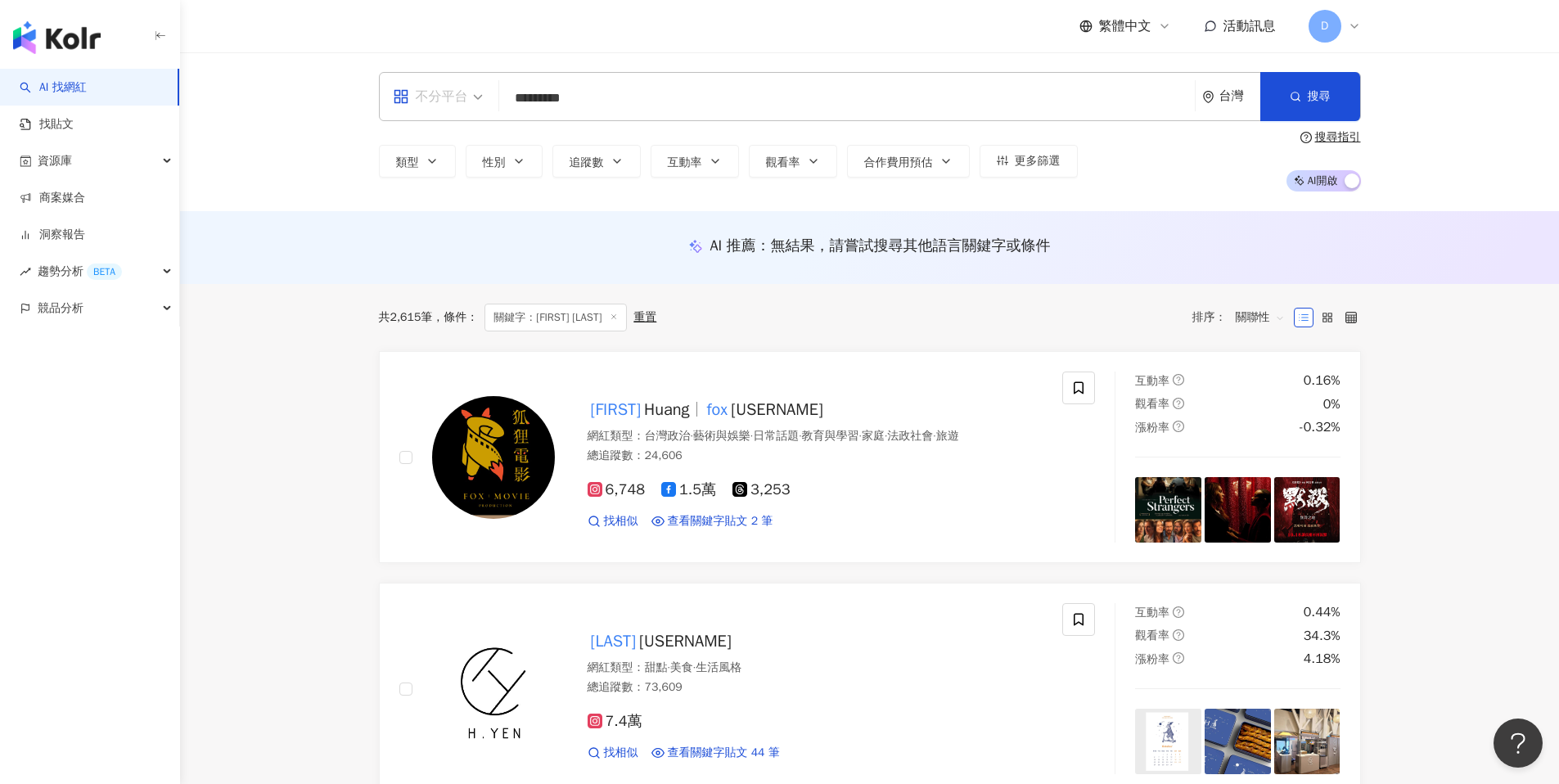 click on "不分平台" at bounding box center (430, 97) 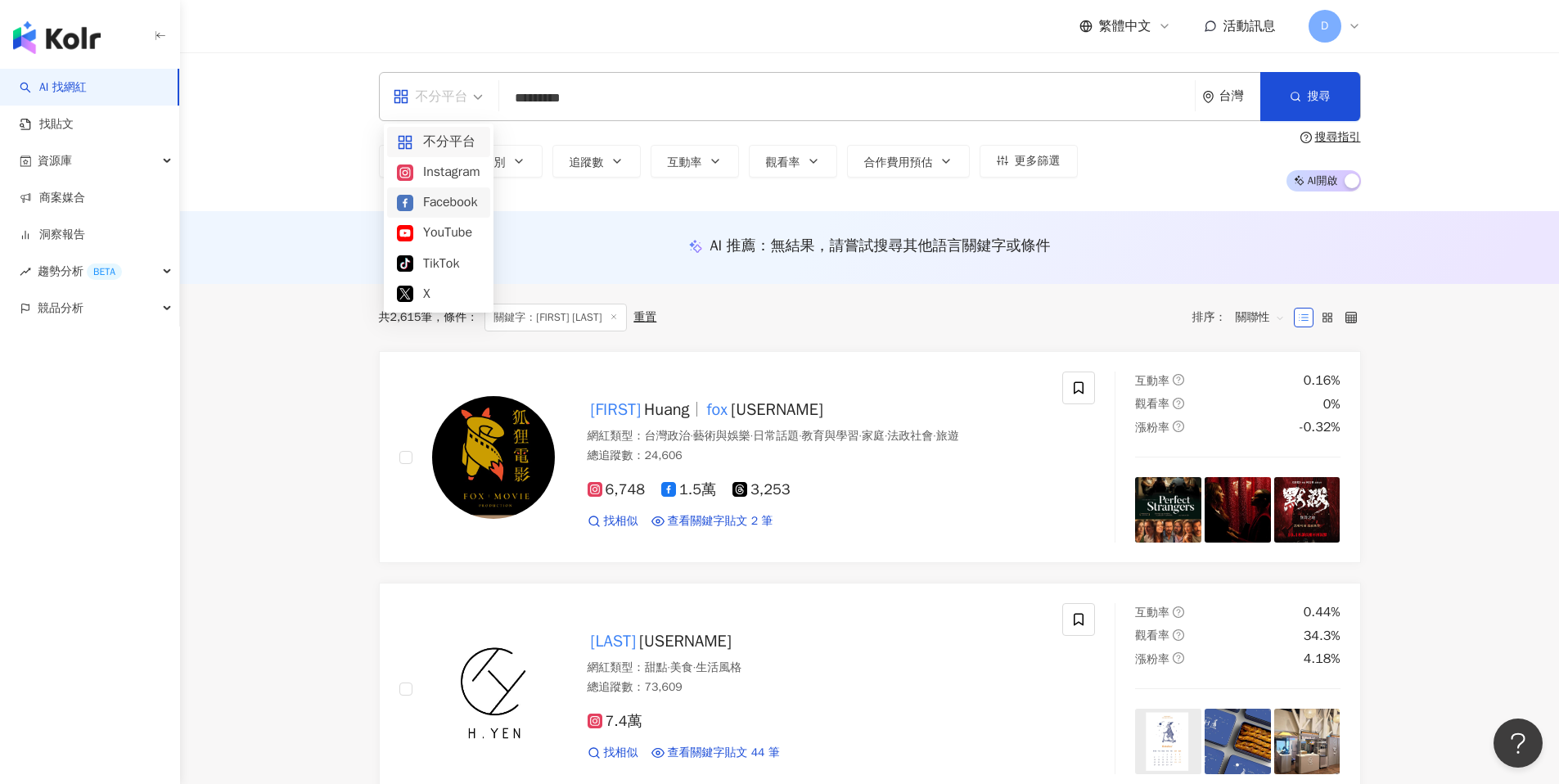 click on "Facebook" at bounding box center (439, 202) 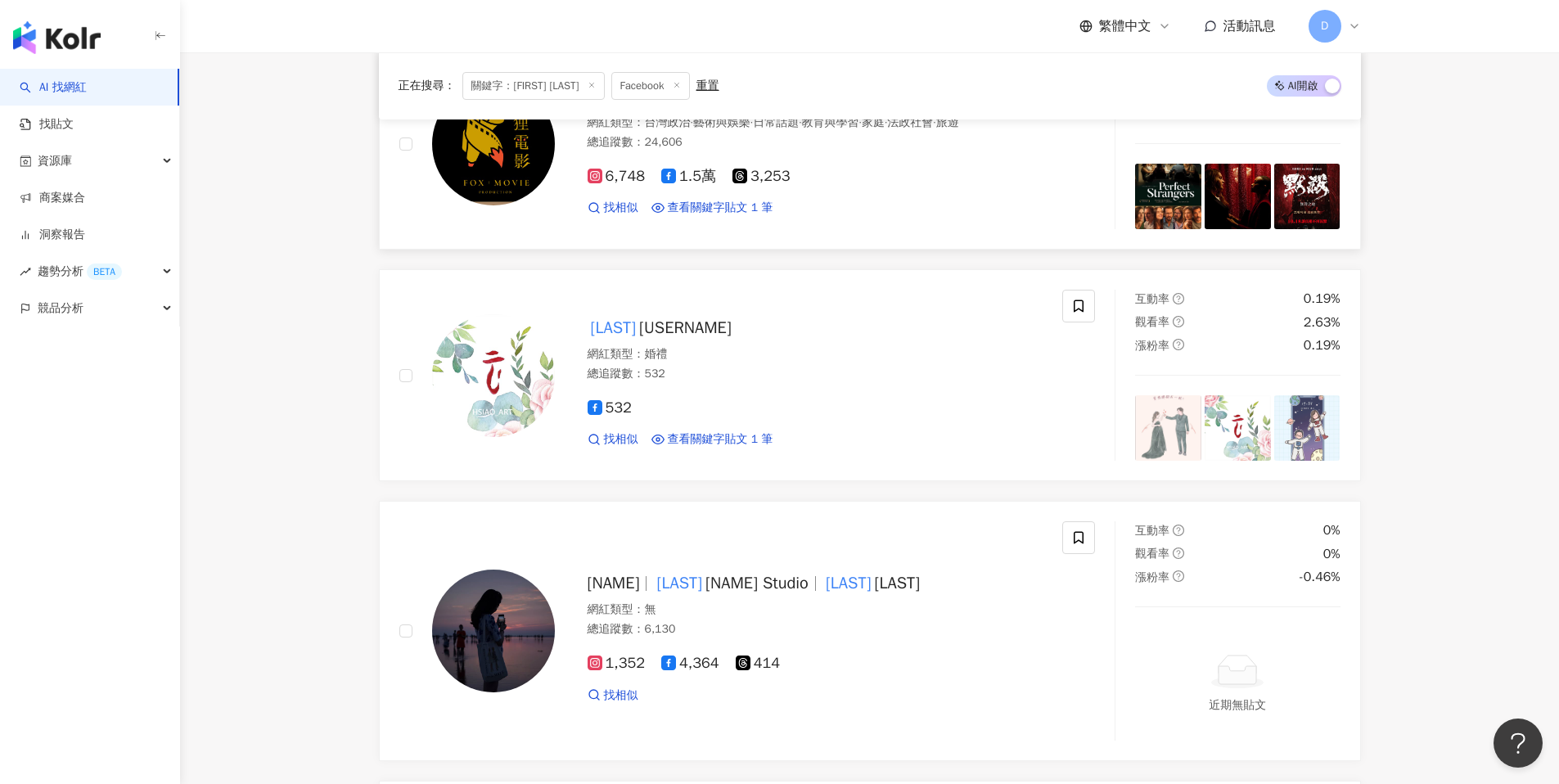 scroll, scrollTop: 0, scrollLeft: 0, axis: both 